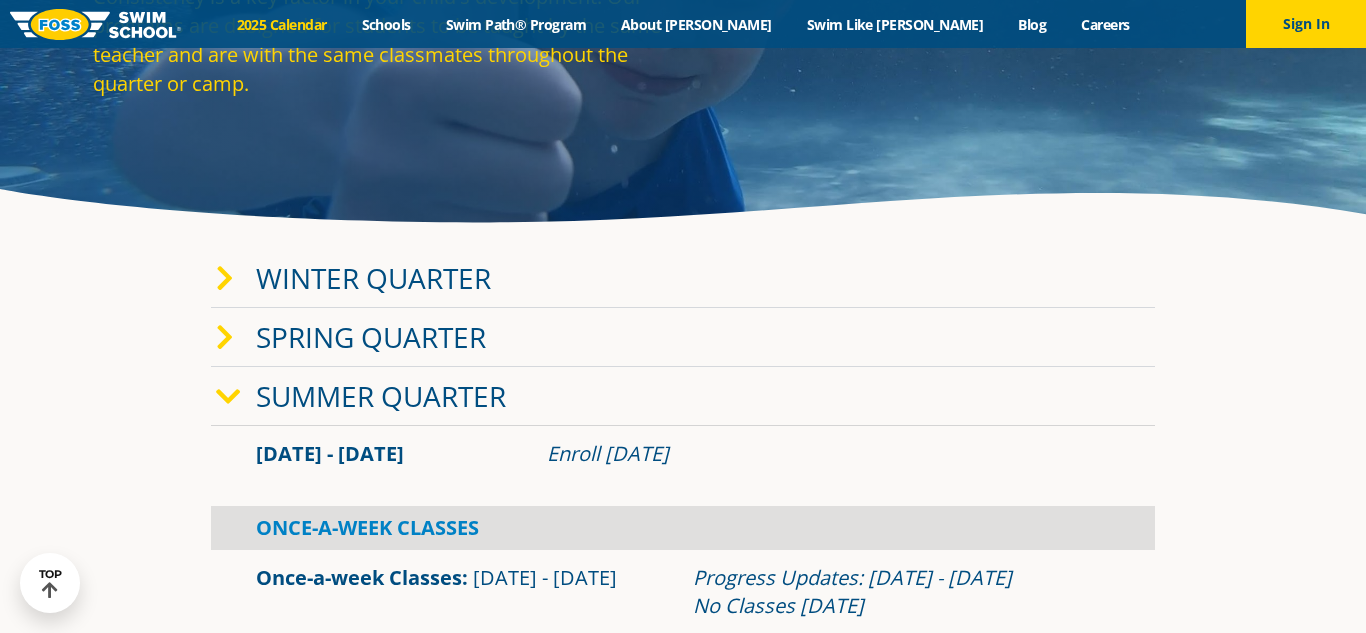 scroll, scrollTop: 205, scrollLeft: 0, axis: vertical 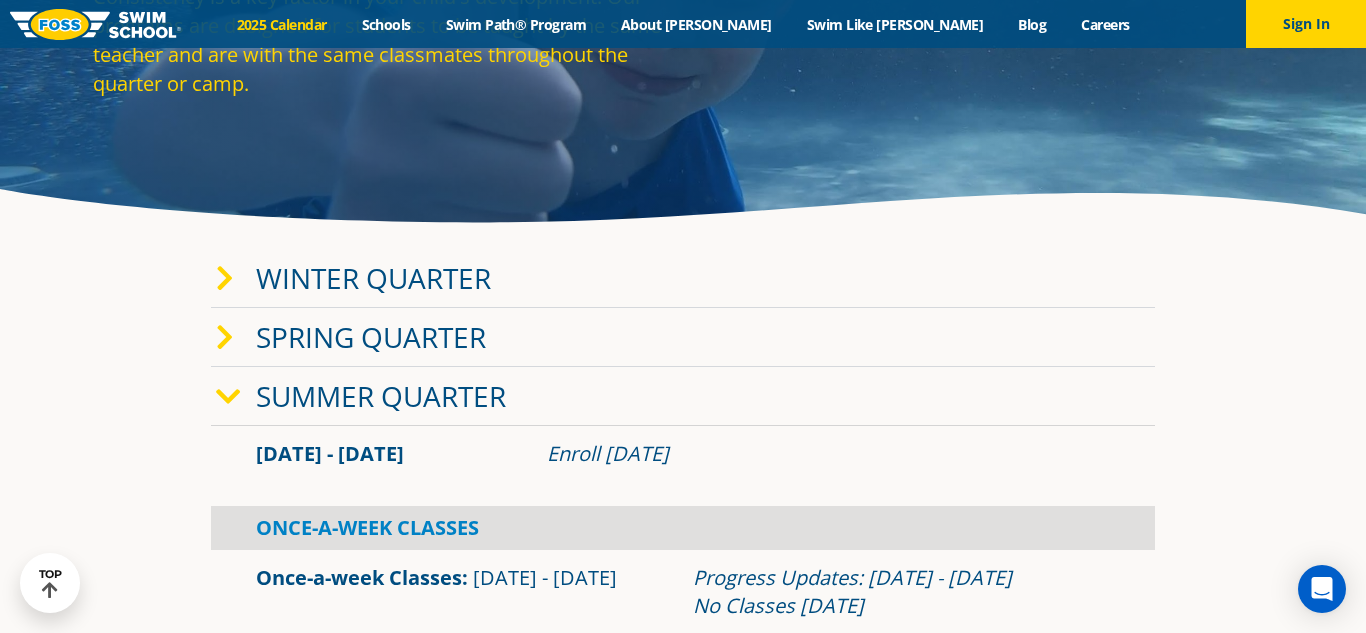 click on "Summer Quarter" at bounding box center [381, 396] 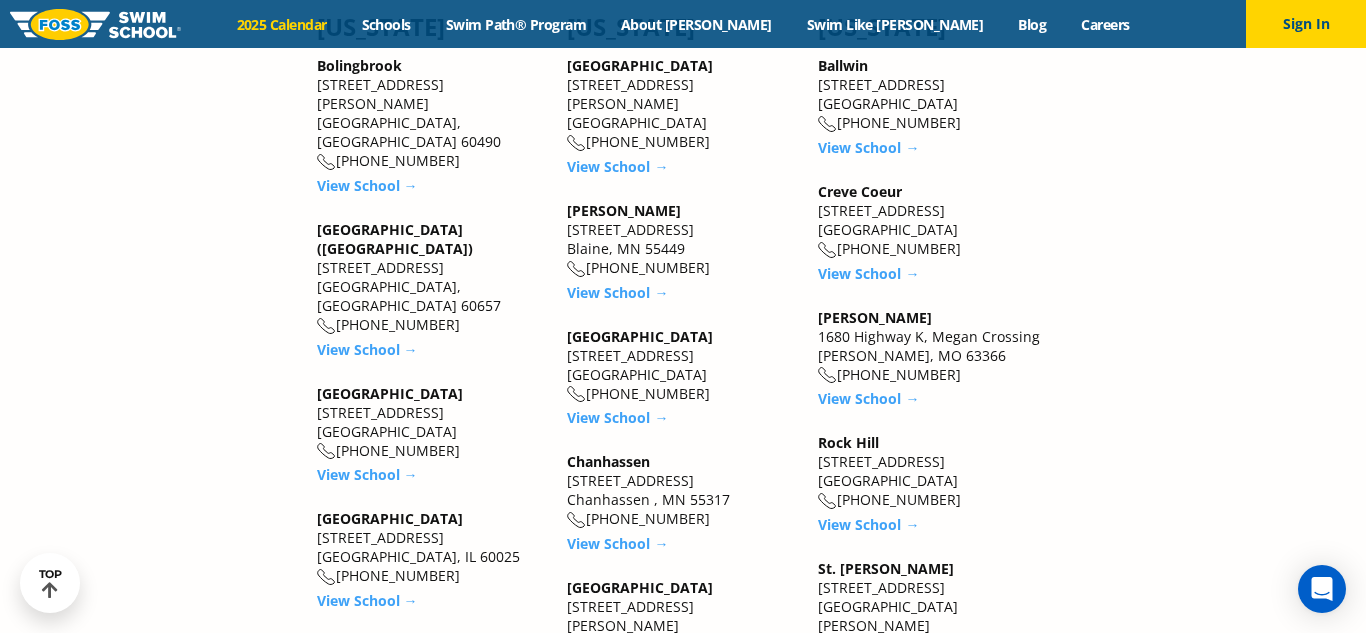 scroll, scrollTop: 1342, scrollLeft: 0, axis: vertical 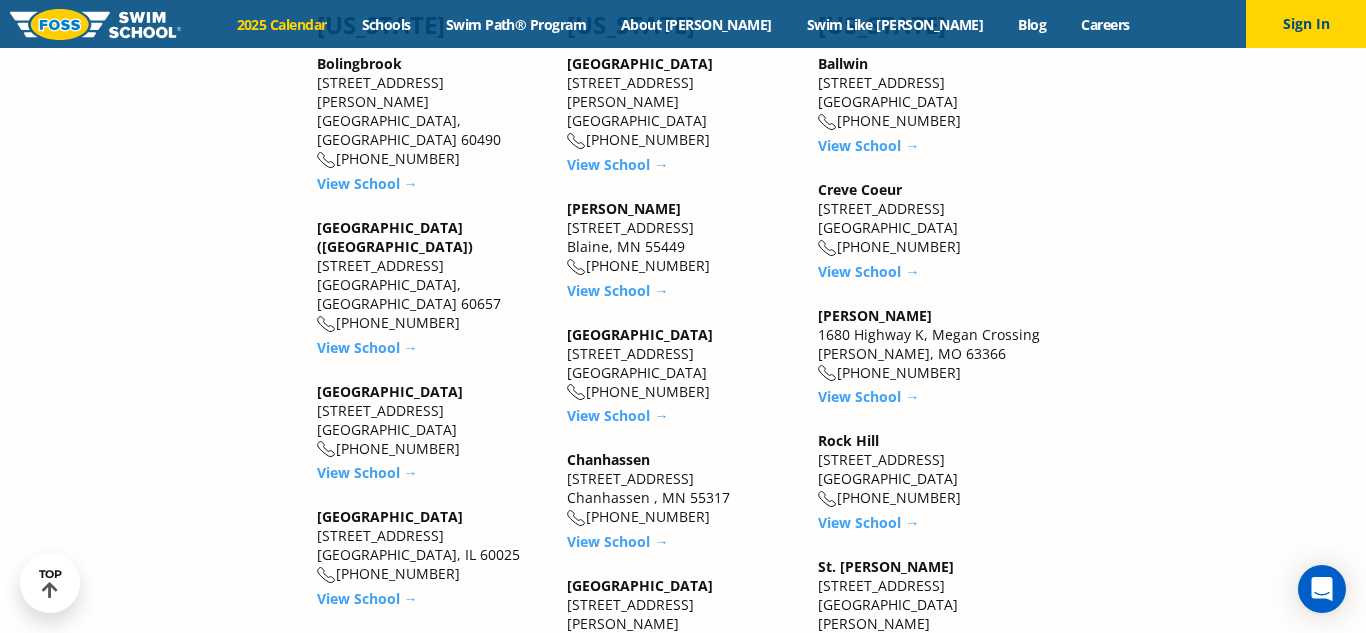 click on "Creve Coeur
12760 Olive Blvd.
Creve Coeur, MO 63141
(314) 949-7100" at bounding box center [933, 218] 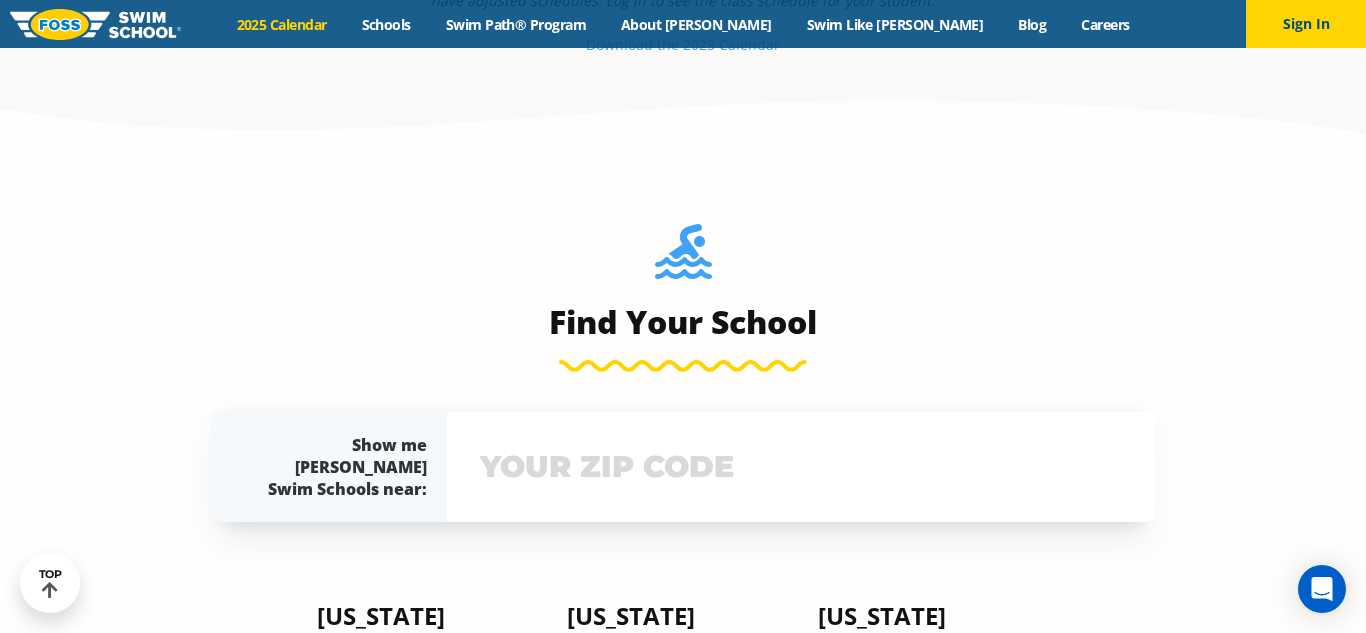 scroll, scrollTop: 756, scrollLeft: 0, axis: vertical 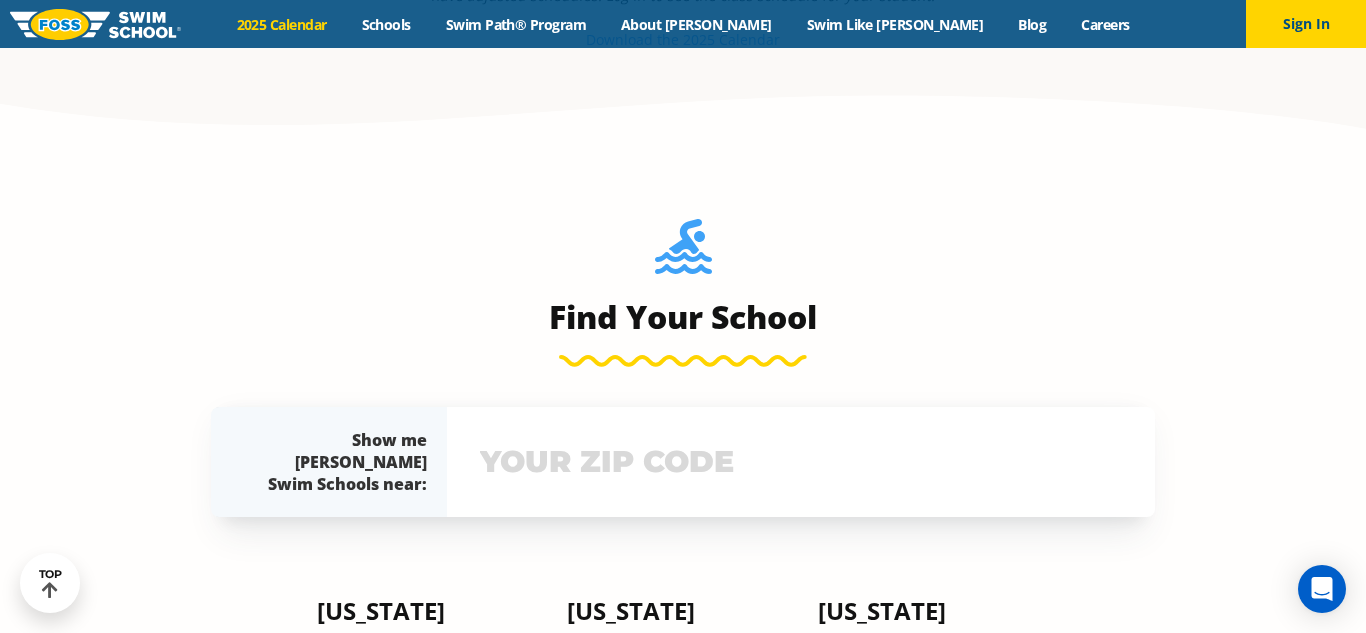 click at bounding box center (801, 462) 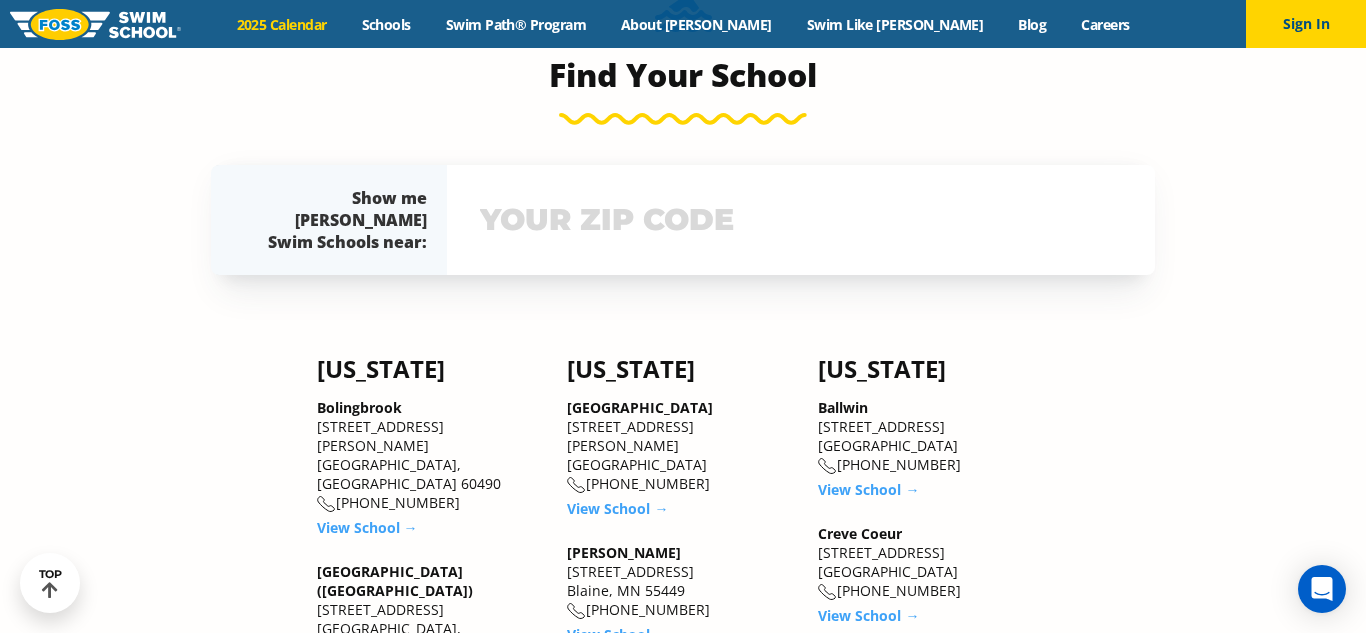 scroll, scrollTop: 1063, scrollLeft: 0, axis: vertical 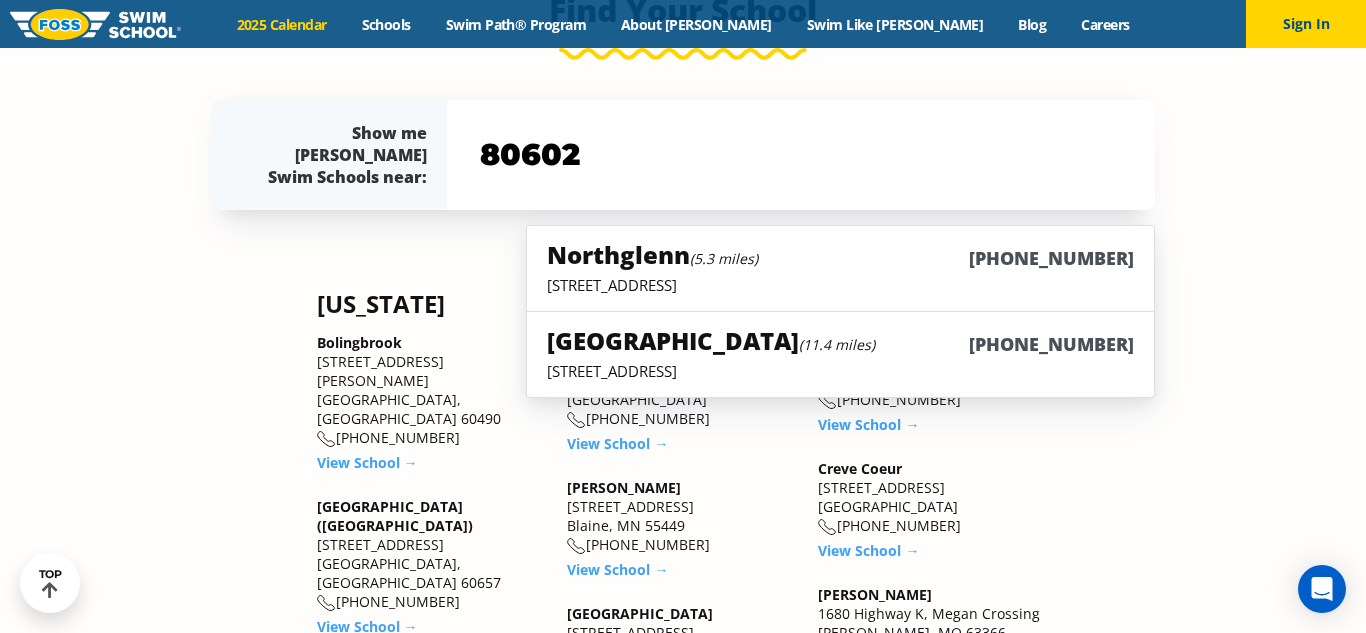 type on "80602" 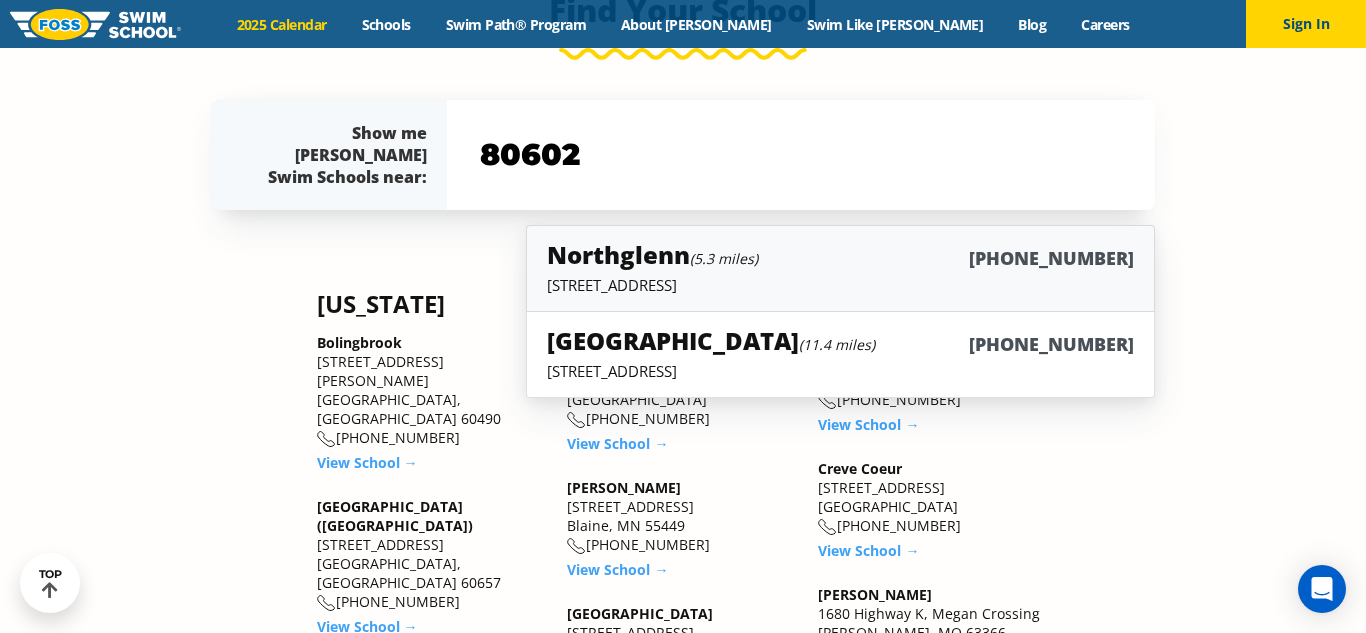 click on "Northglenn  (5.3 miles)" at bounding box center [652, 254] 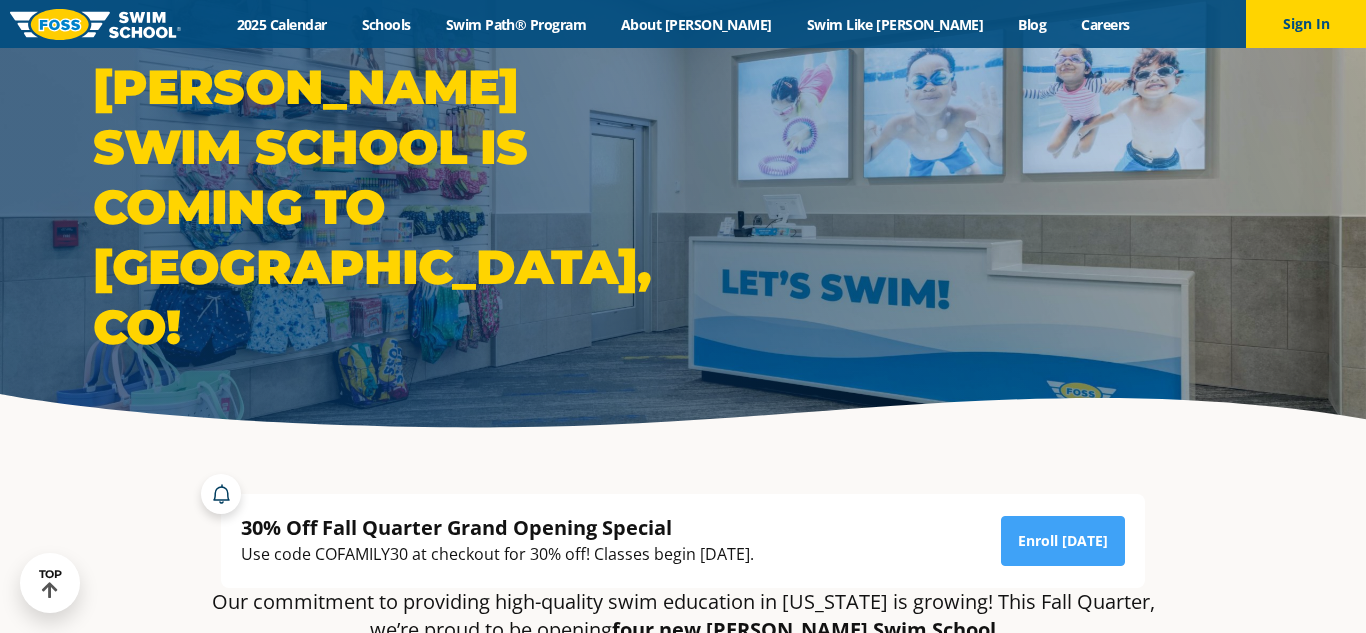 scroll, scrollTop: 176, scrollLeft: 0, axis: vertical 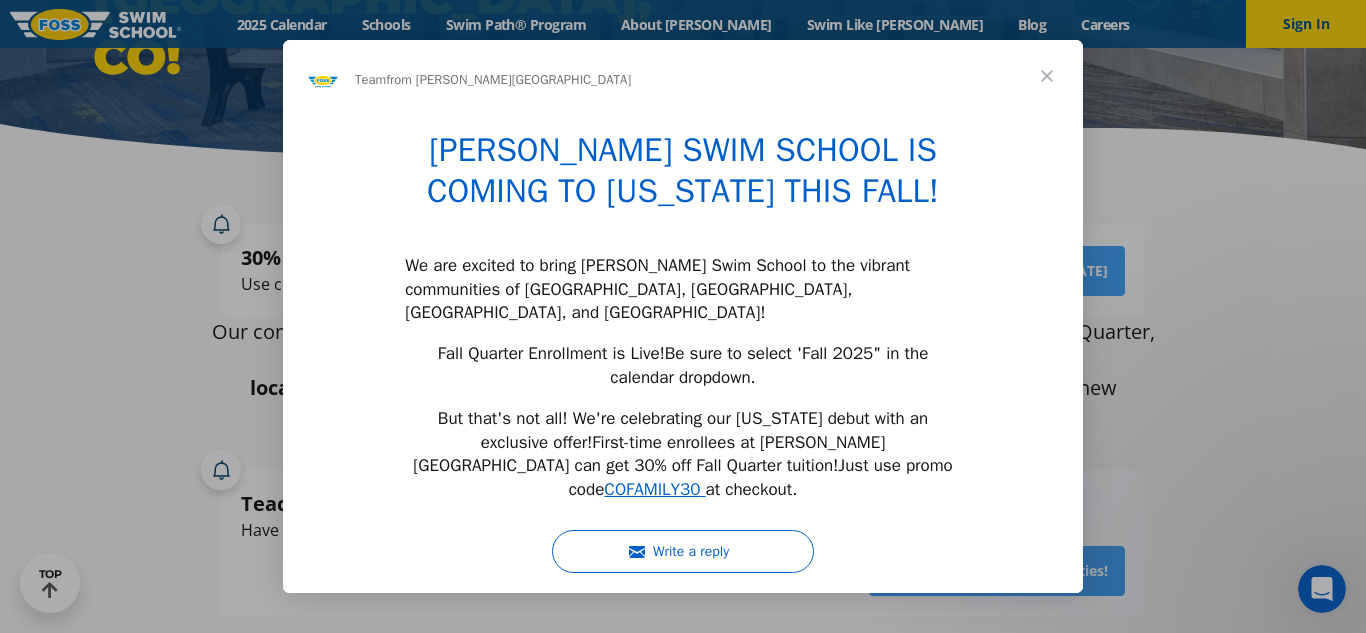 type on "100379" 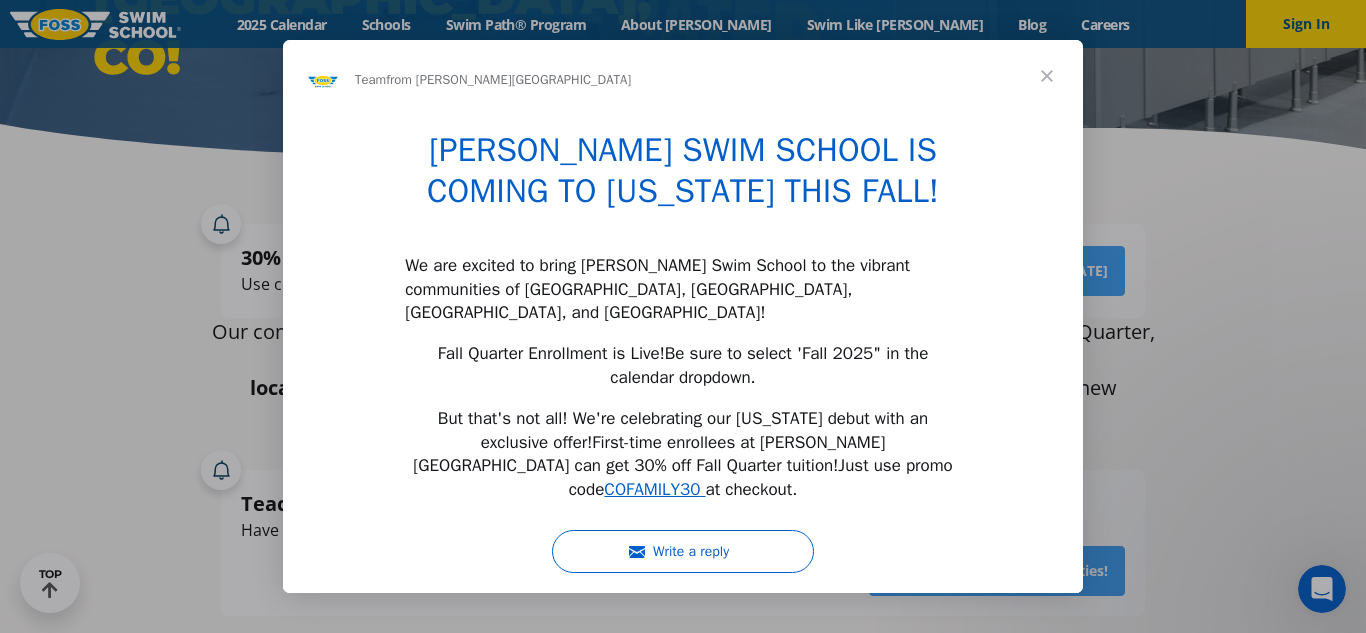 click at bounding box center [1047, 76] 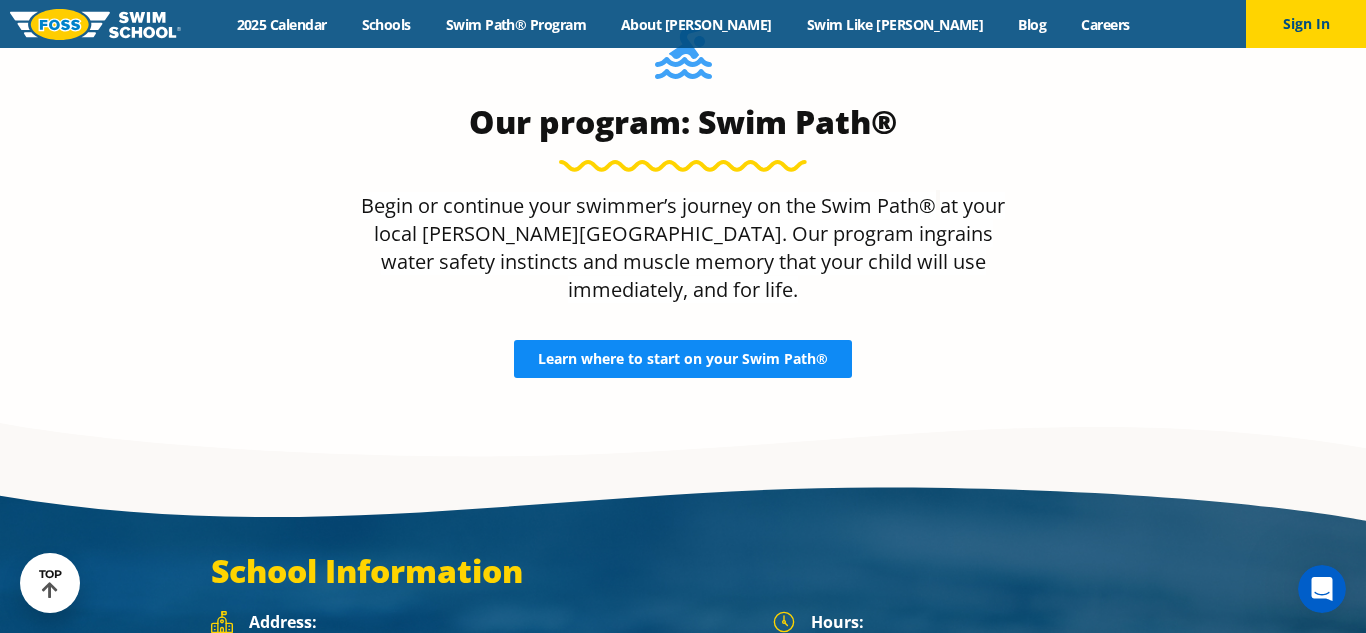 scroll, scrollTop: 2287, scrollLeft: 0, axis: vertical 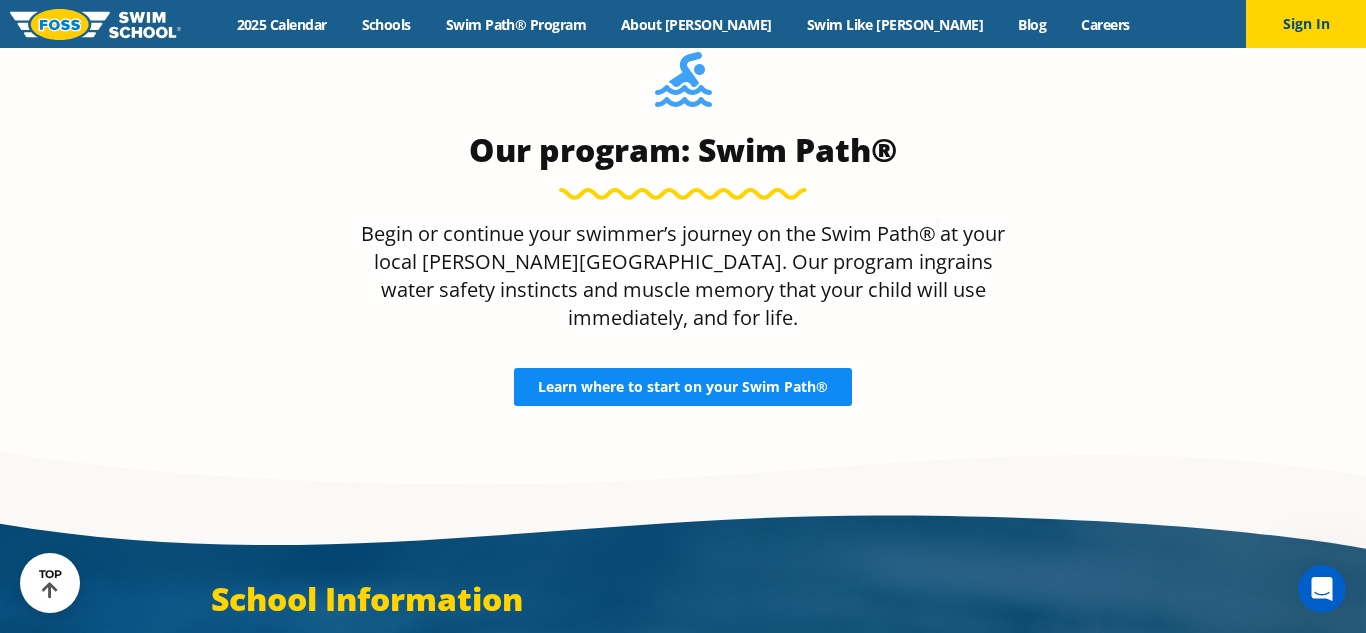 click on "Learn where to start on your Swim Path®" at bounding box center [683, 387] 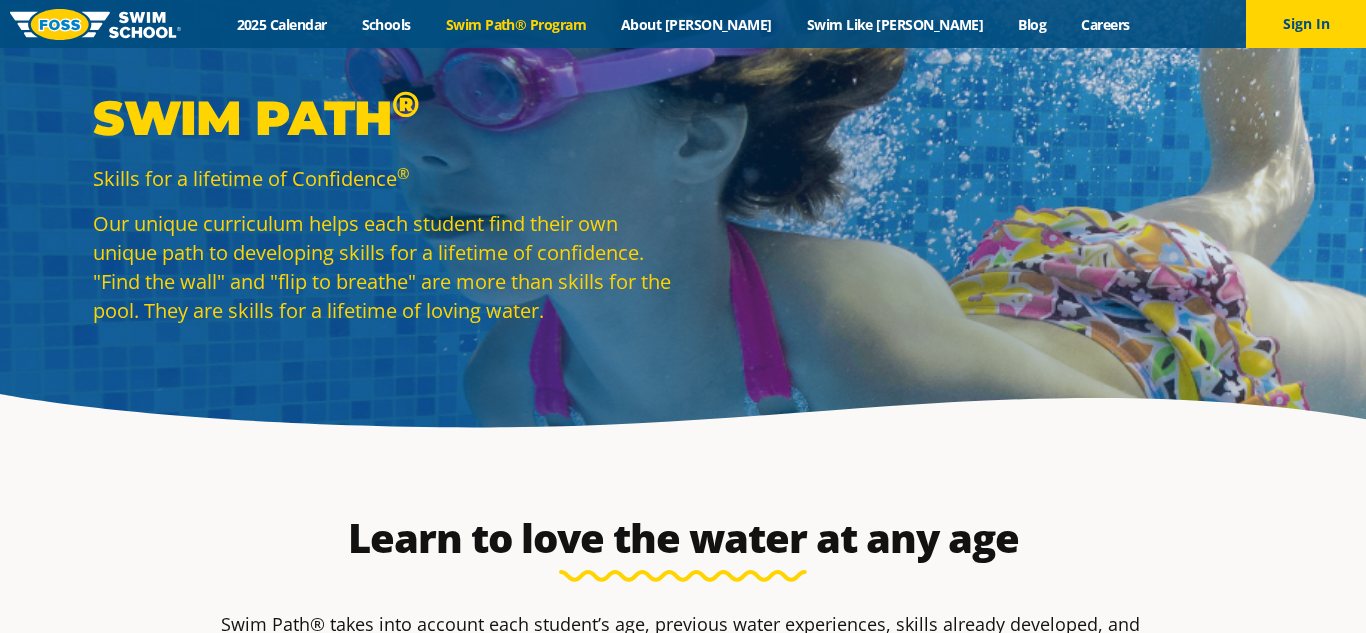 scroll, scrollTop: 0, scrollLeft: 0, axis: both 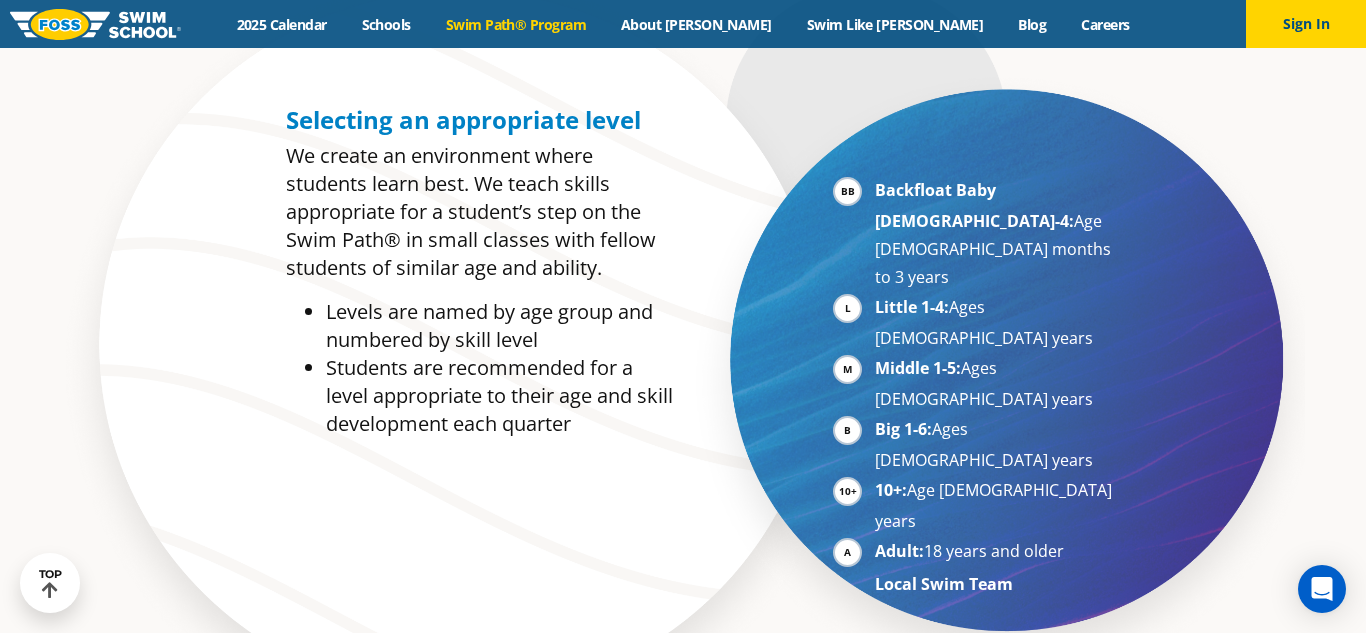 click on "Selecting an appropriate level We create an environment where students learn best. We teach skills appropriate for a student’s step on the Swim Path® in small classes with fellow students of similar age and ability. Levels are named by age group and numbered by skill level Students are recommended for a level appropriate to their age and skill development each quarter
Backfloat Baby 1-4:  Age 6 months to 3 years
Little 1-4:  Ages 3-5 years
Middle 1-5:  Ages 5-7 years
Big 1-6:  Ages 7-10 years
10+:  Age 10-17 years
Adult:  18 years and older
Local Swim Team" at bounding box center (683, 365) 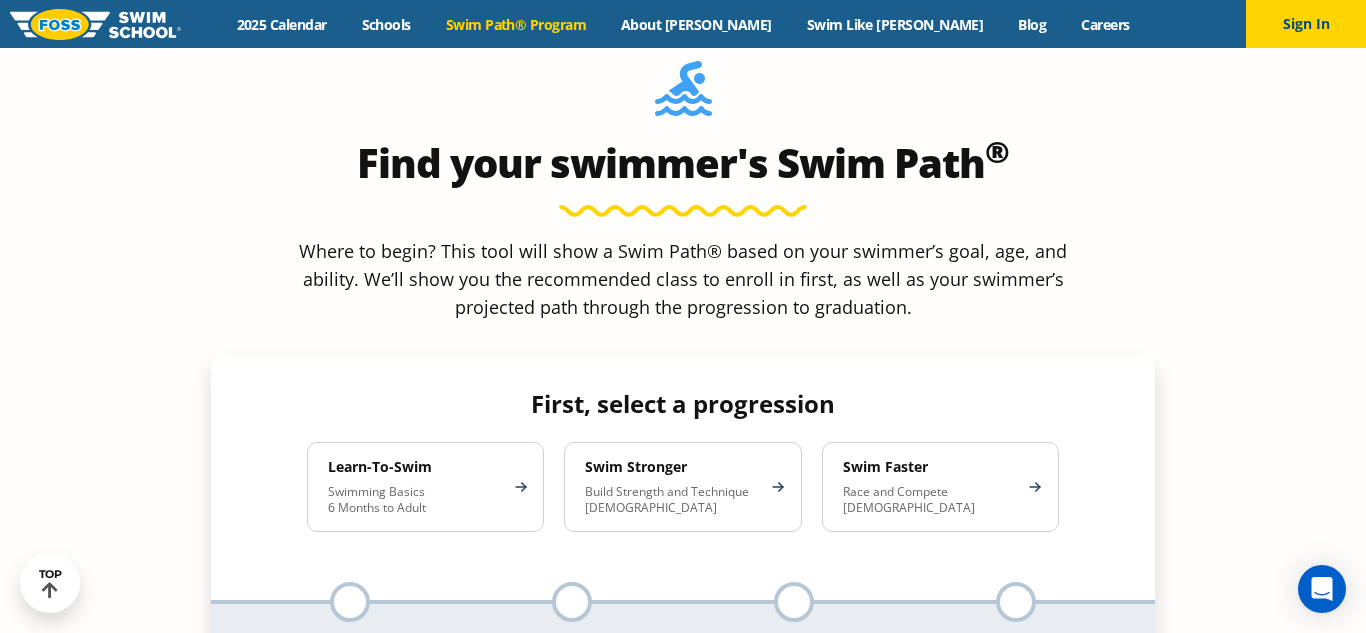 scroll, scrollTop: 1716, scrollLeft: 0, axis: vertical 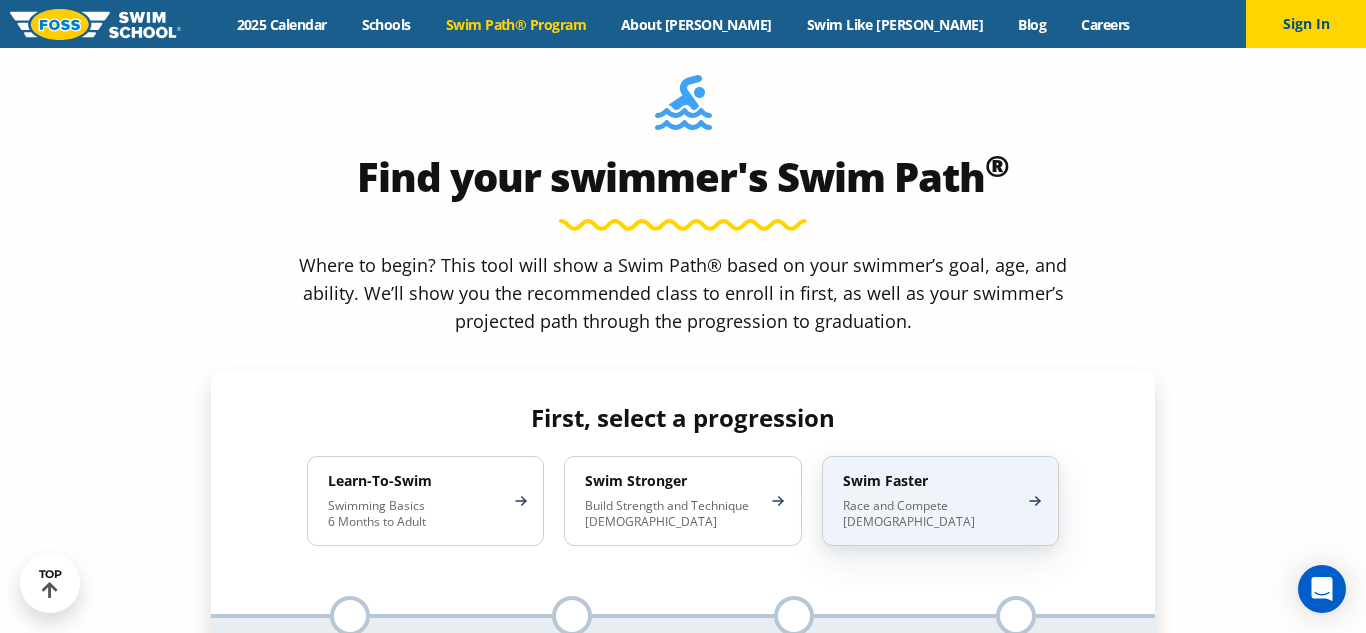 click on "Race and Compete 8-17 Years Old" at bounding box center [930, 514] 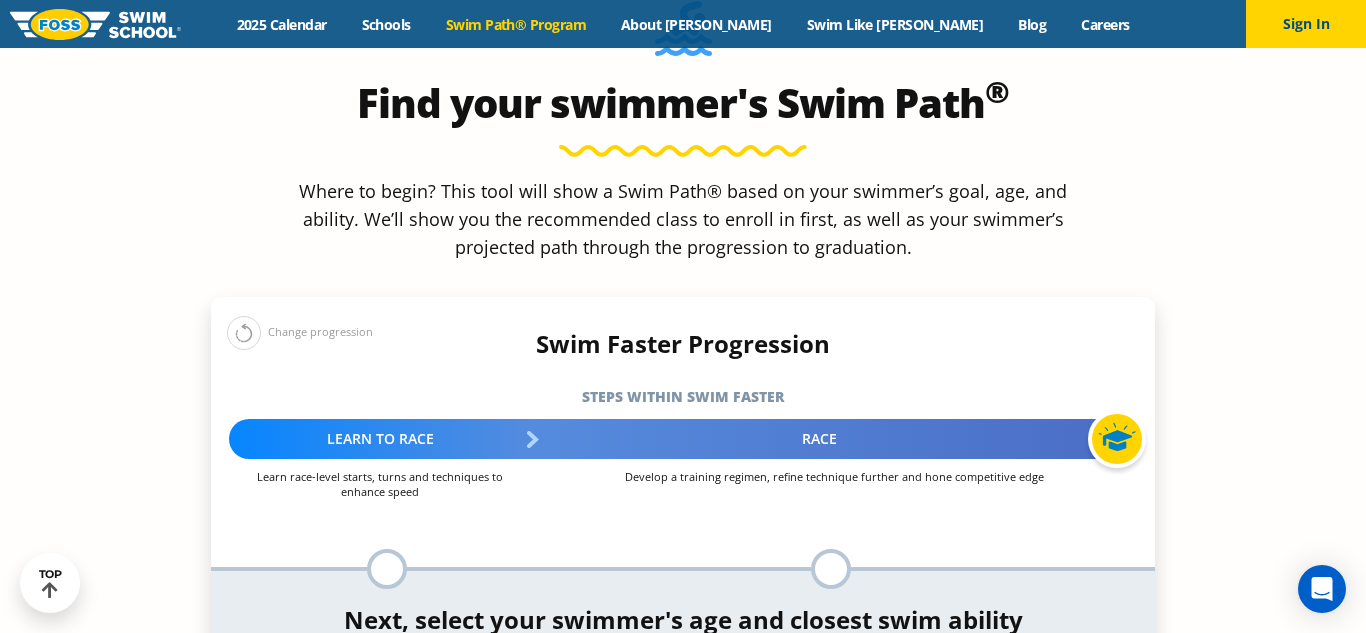 scroll, scrollTop: 1788, scrollLeft: 0, axis: vertical 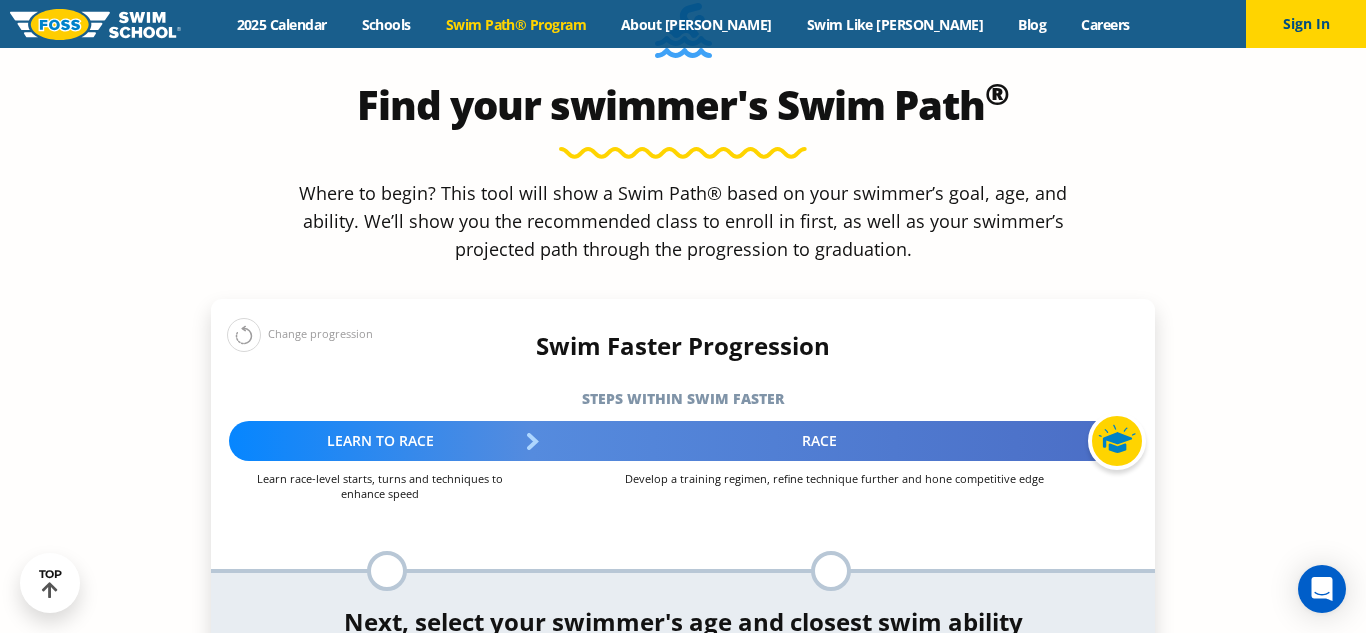 click at bounding box center (387, 571) 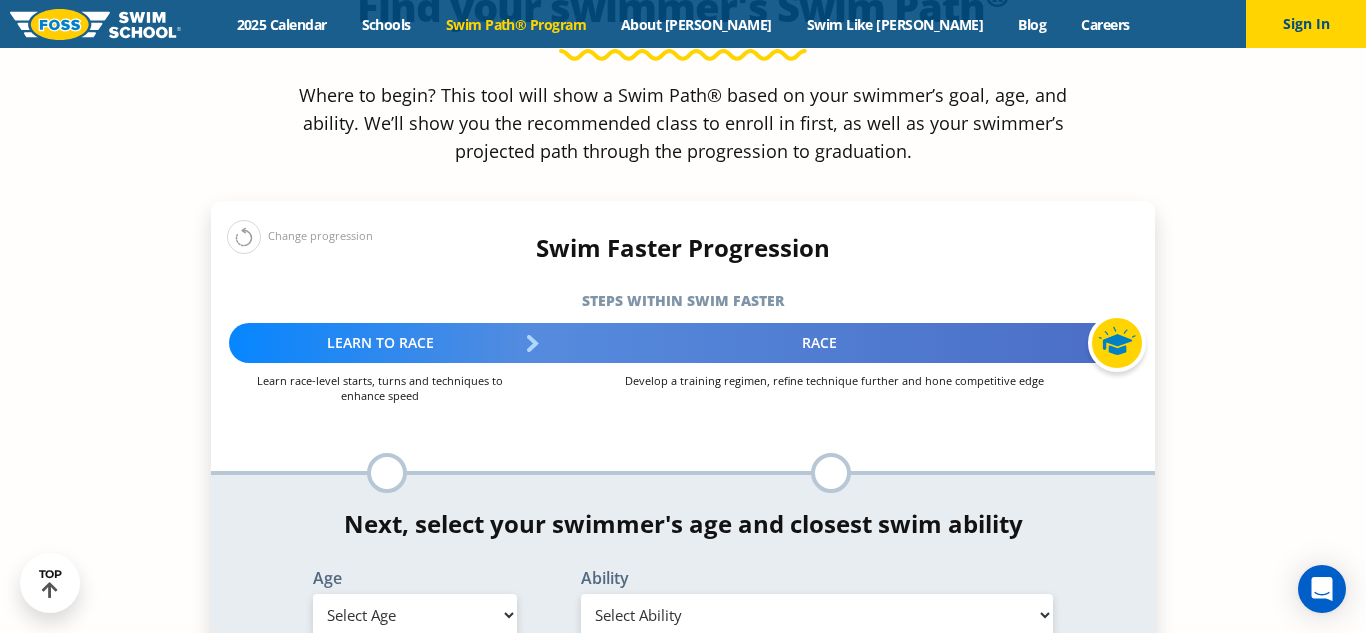 scroll, scrollTop: 1891, scrollLeft: 0, axis: vertical 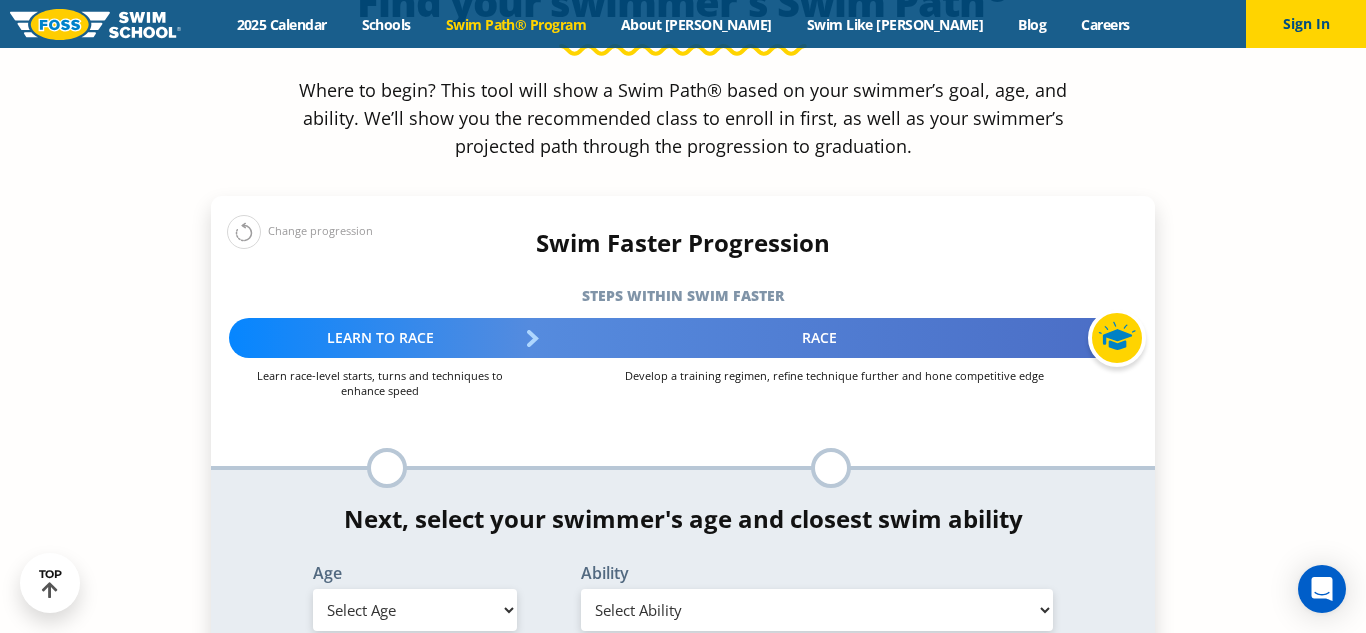 click on "Race" at bounding box center [834, 338] 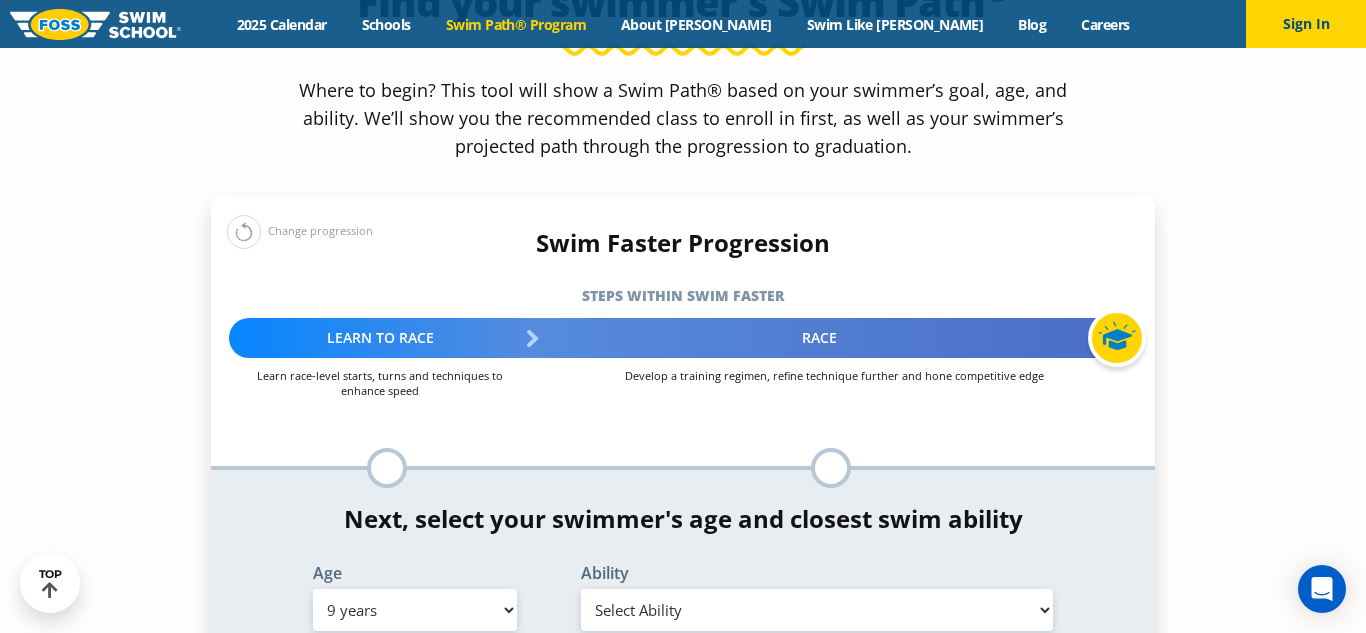 click on "Select Age 6 months - 1 year 1 year 2 years 3 years 4 years 5 years 6 years 7 years 8 years 9 years 10 years  11 years  12 years  13 years  14 years  15 years  16 years  17 years  Adult (18 years +)" at bounding box center [415, 610] 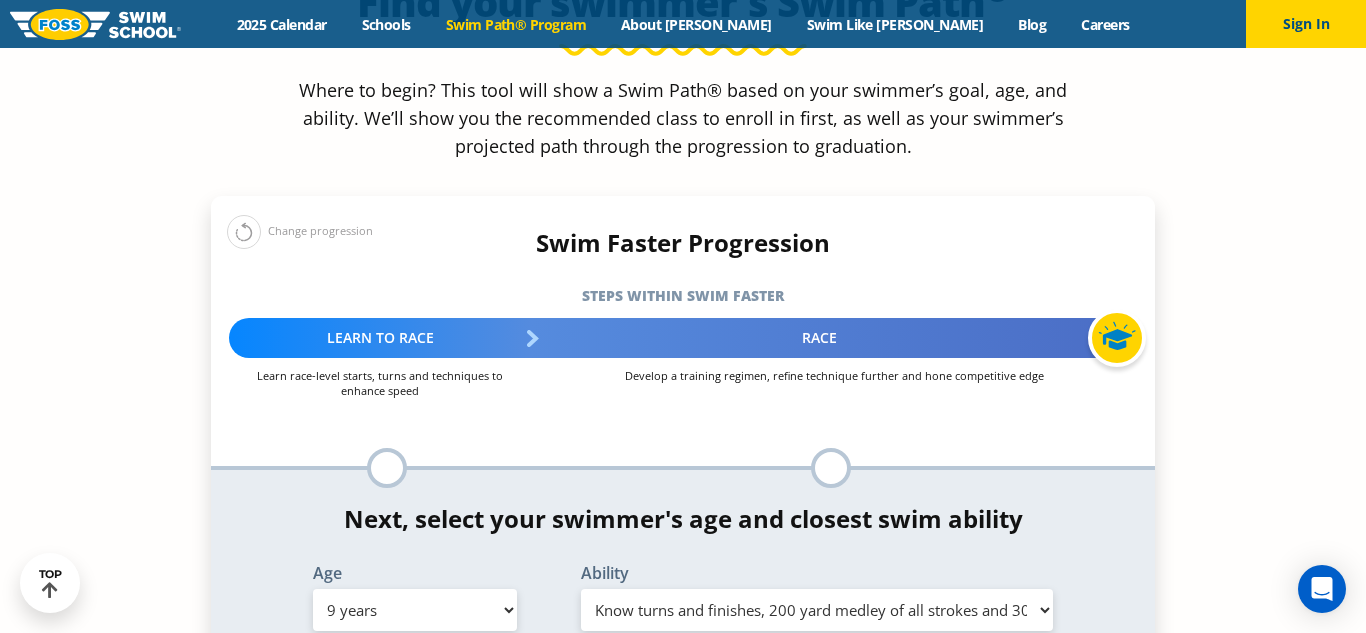click on "Select Ability First in-water experience When in the water, reliant on a life jacket or floatation device Uncomfortable putting face in the water AND/OR getting water on ears while floating on back Swims front crawl and backstroke for 25 ft with a flip from stomach to back to breathe Able to swim front crawl 40 ft, backstroke 40 ft AND breaststroke 15 ft Able to swim each stroke - front crawl and backstroke 60 ft AND breaststroke and butterfly at least 30 ft Swims each stroke: front crawl and backstroke 75 ft AND breaststroke, butterfly 60 ft  Know turns and finishes, 200 yard medley of all strokes and 300 yard front crawl with no breaks Unsure/or my swimmer does not fit within any of these" at bounding box center (817, 610) 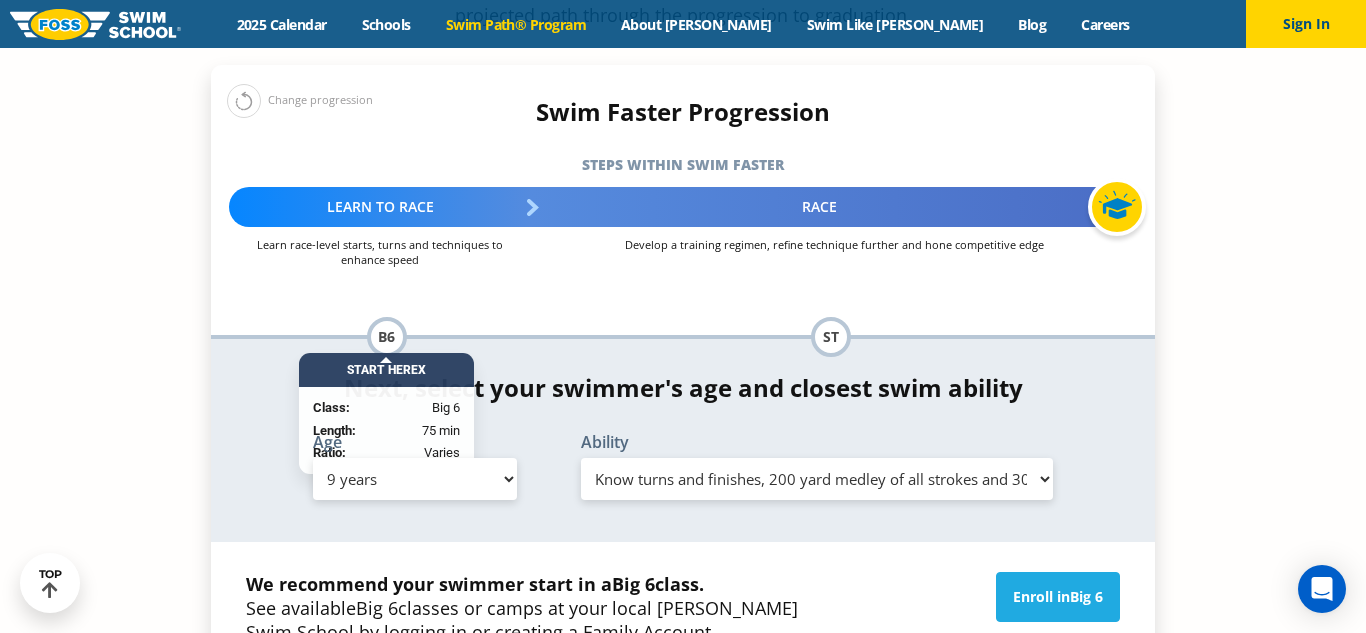 scroll, scrollTop: 2205, scrollLeft: 0, axis: vertical 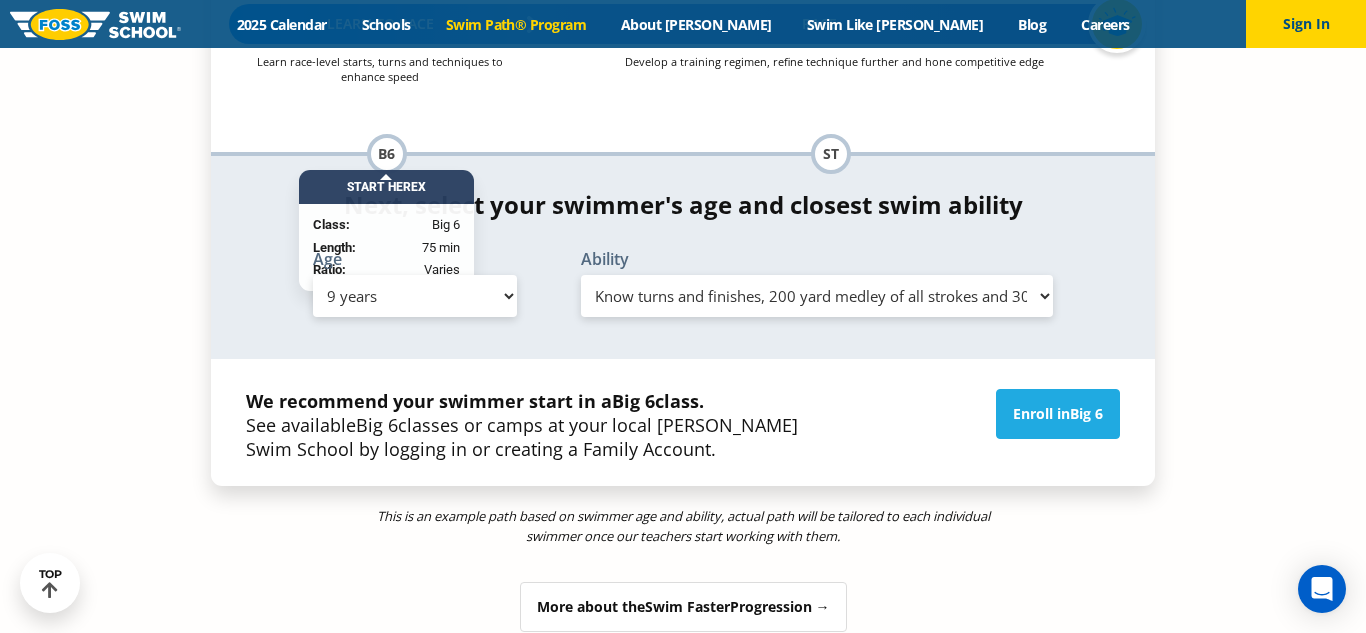 click on "This is an example path based on swimmer age and ability, actual path will be tailored to each individual swimmer once our teachers start working with them.
More about the  Swim Faster  Progression →" at bounding box center [683, 559] 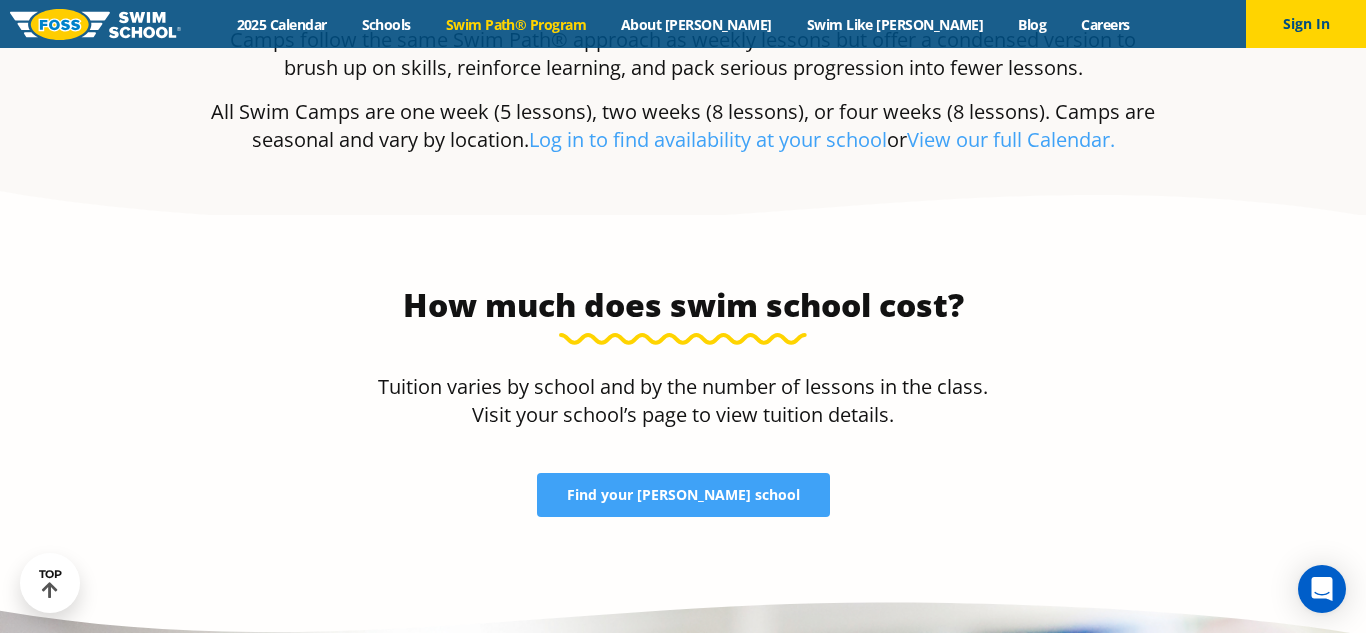 scroll, scrollTop: 4938, scrollLeft: 0, axis: vertical 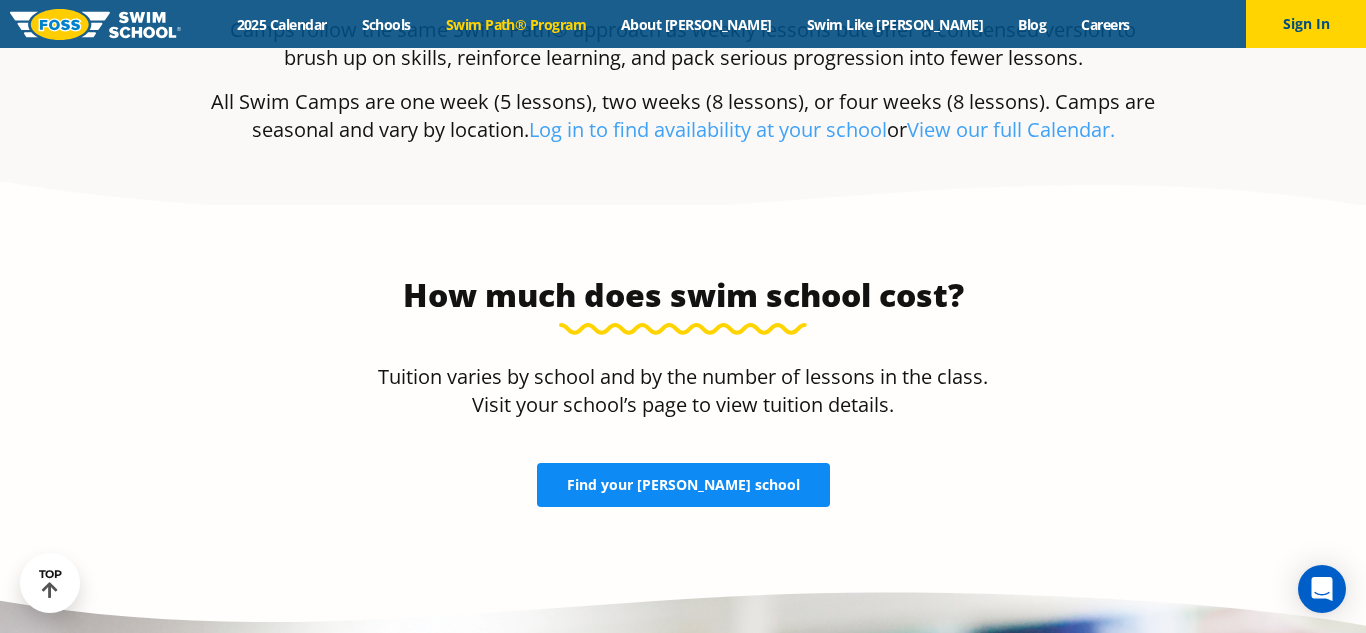 click on "Find your FOSS school" at bounding box center (683, 485) 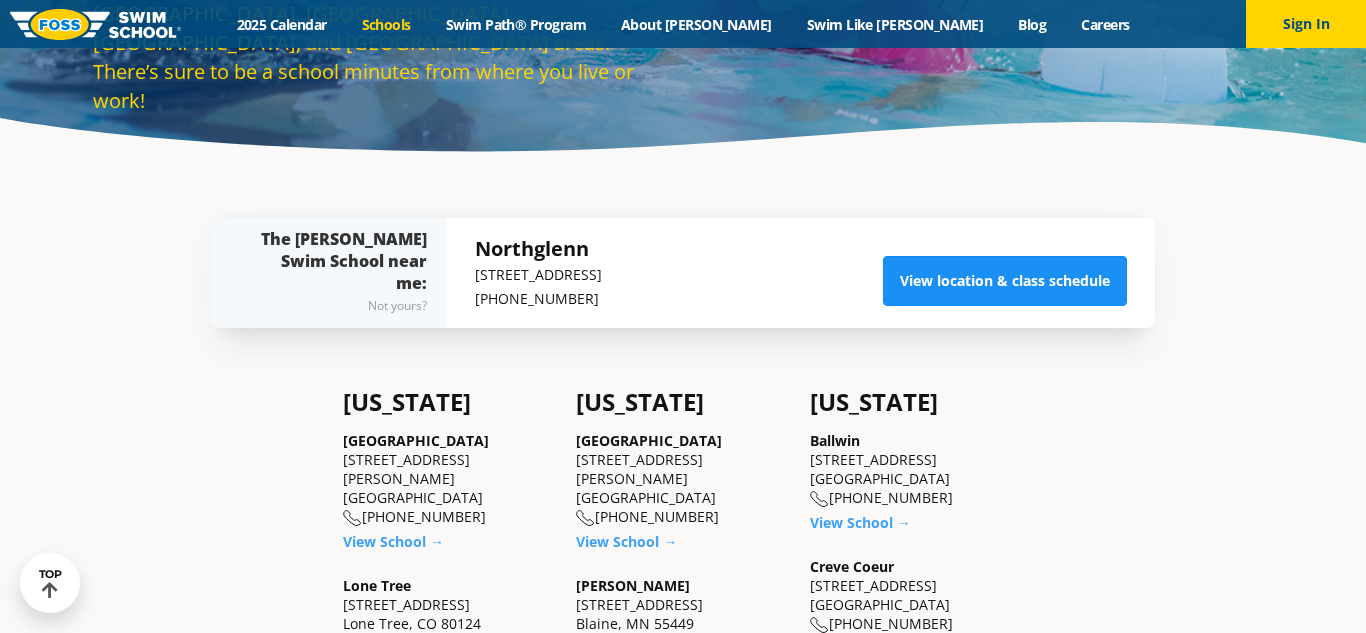 scroll, scrollTop: 279, scrollLeft: 0, axis: vertical 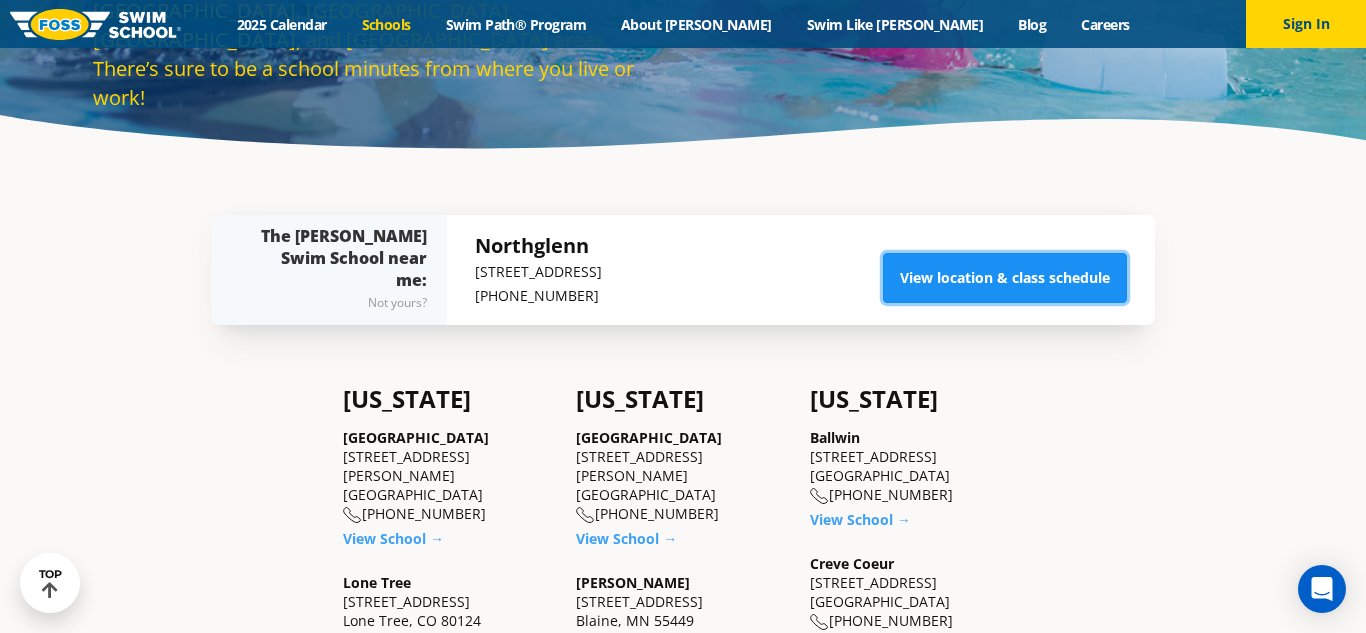 click on "View location & class schedule" at bounding box center [1005, 278] 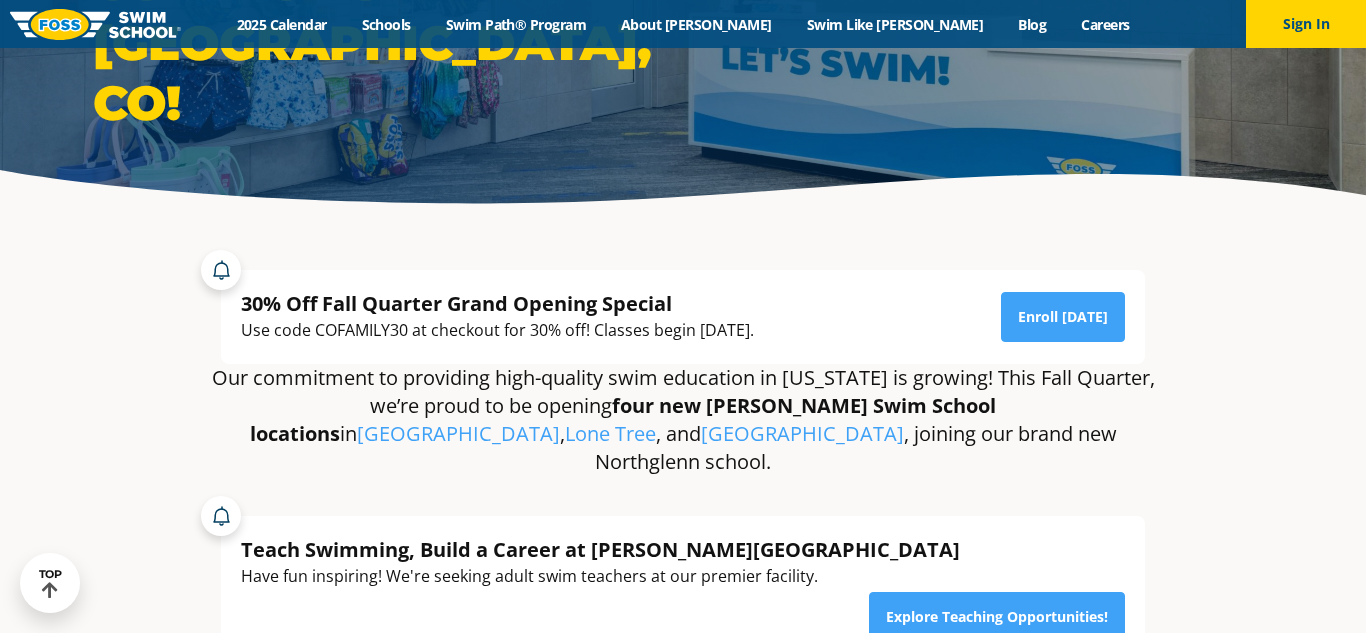 scroll, scrollTop: 224, scrollLeft: 0, axis: vertical 